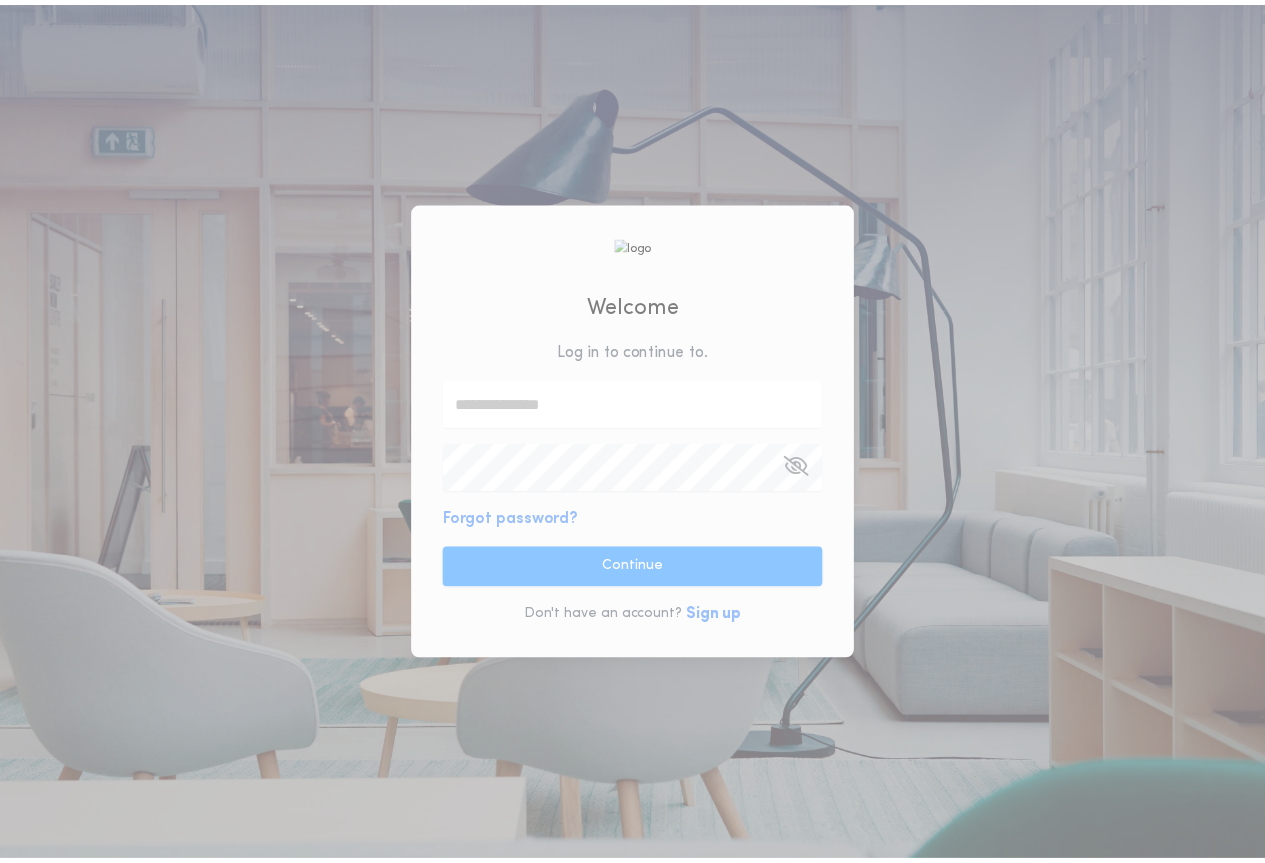 scroll, scrollTop: 0, scrollLeft: 0, axis: both 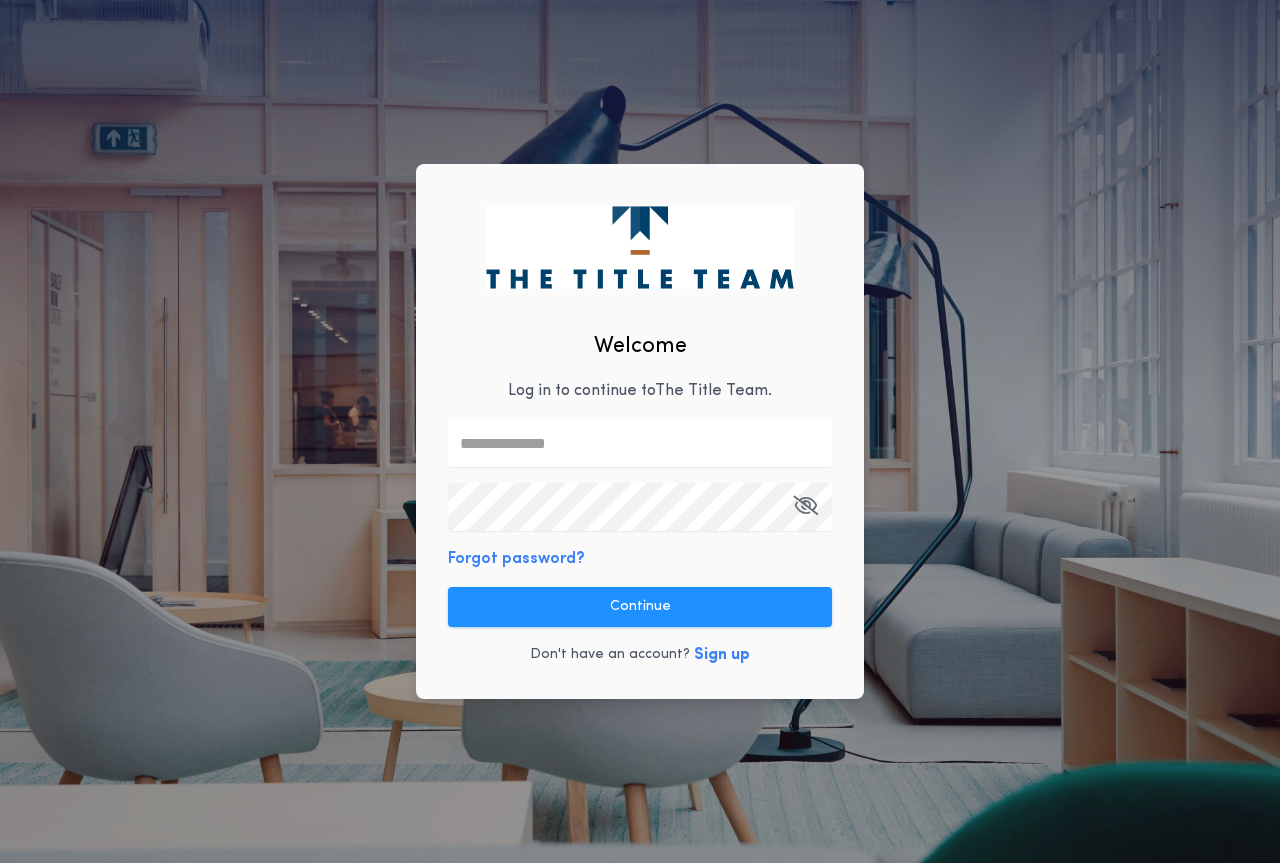 click at bounding box center [640, 443] 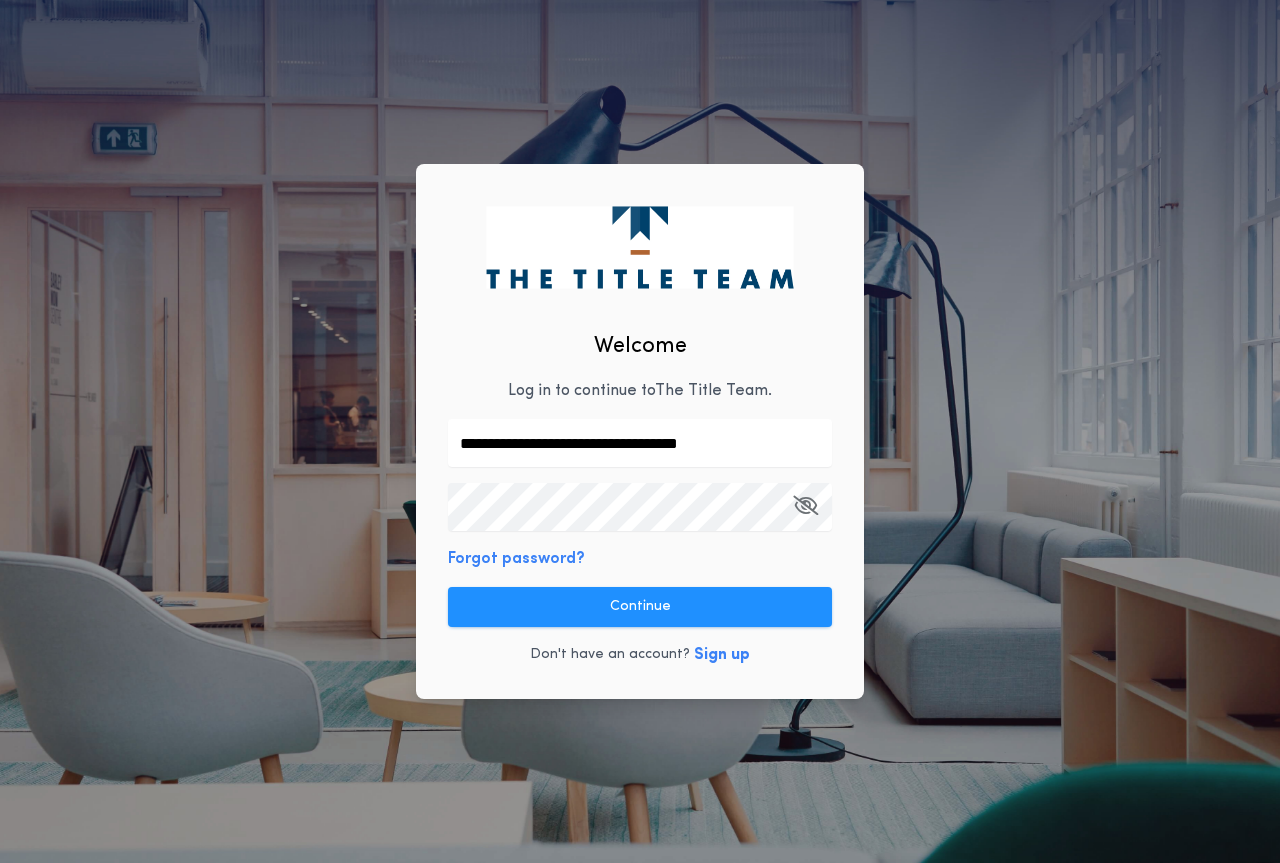 type on "**********" 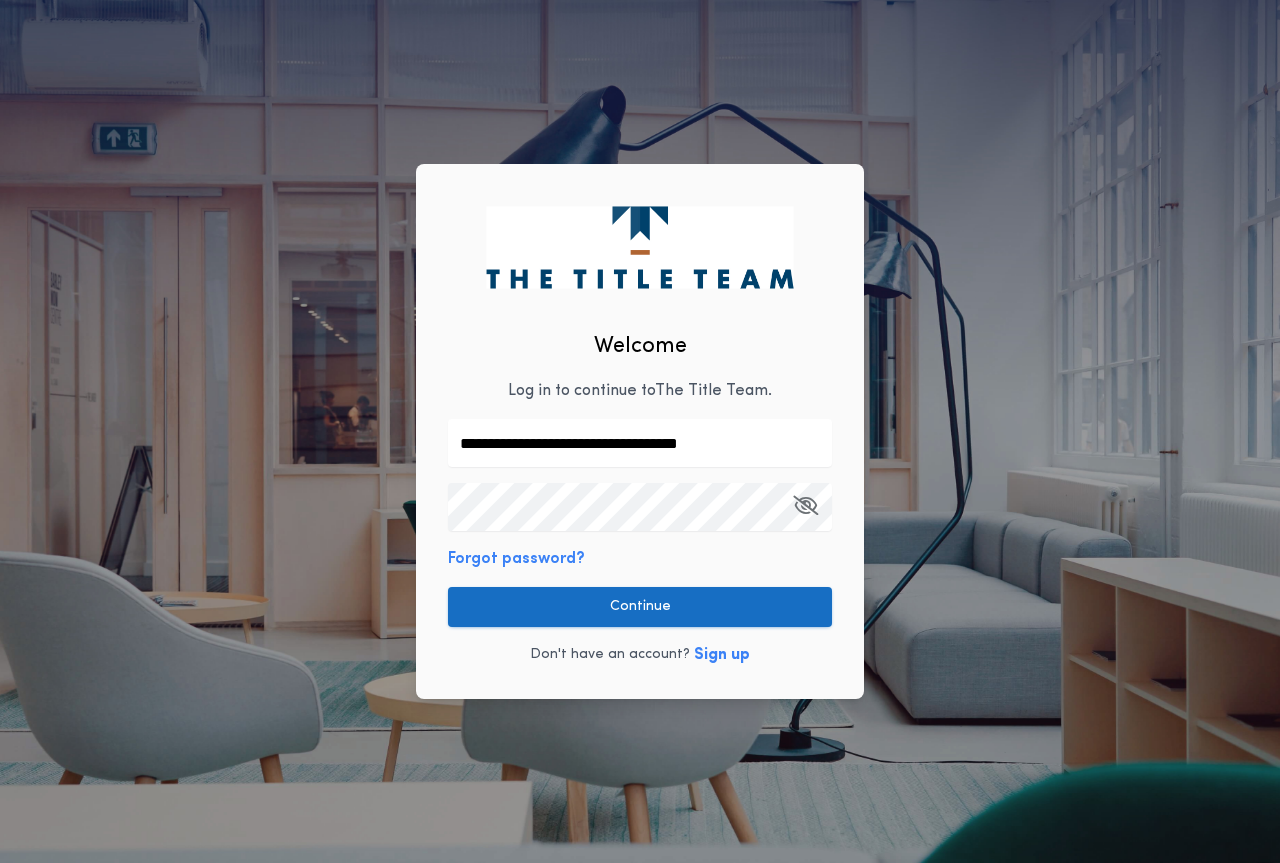 click on "Continue" at bounding box center (640, 607) 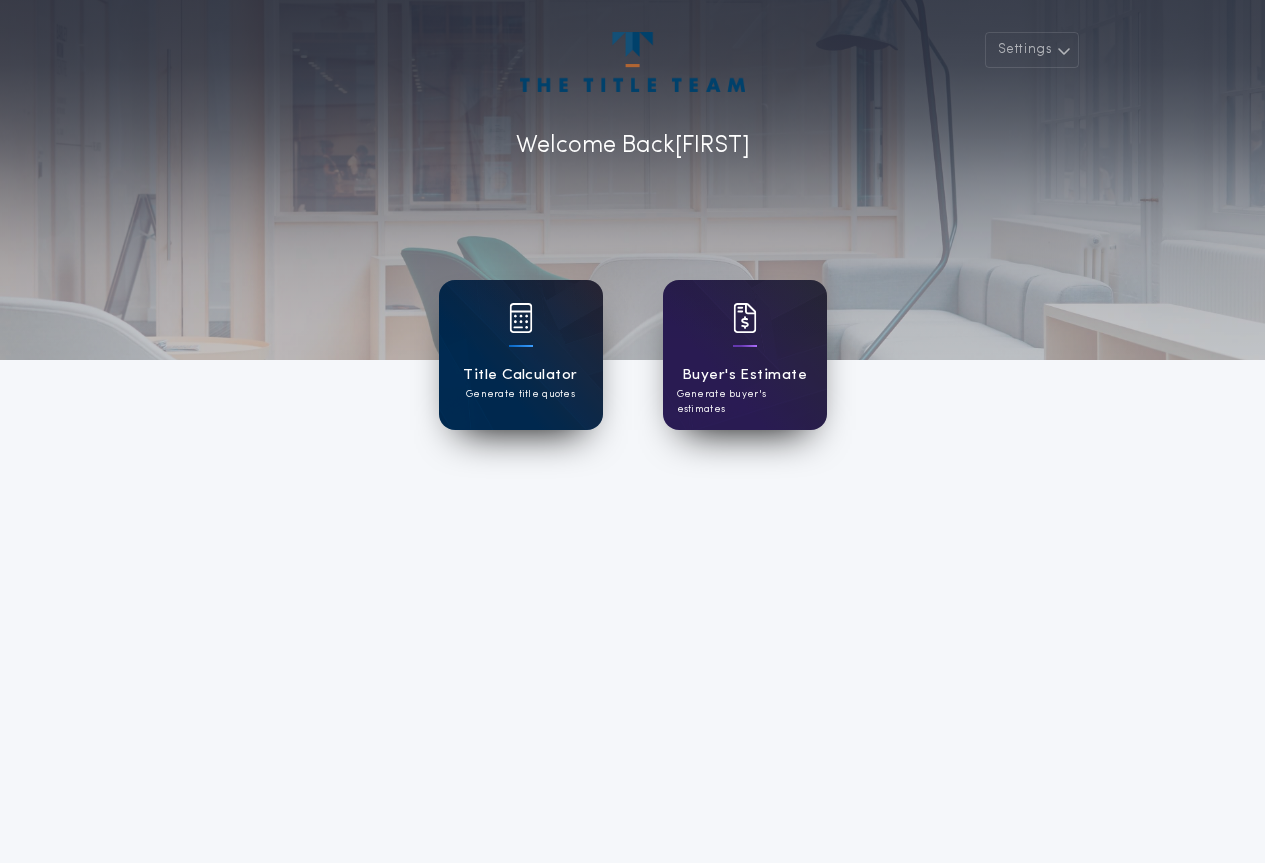 click on "Title Calculator Generate title quotes" at bounding box center [521, 355] 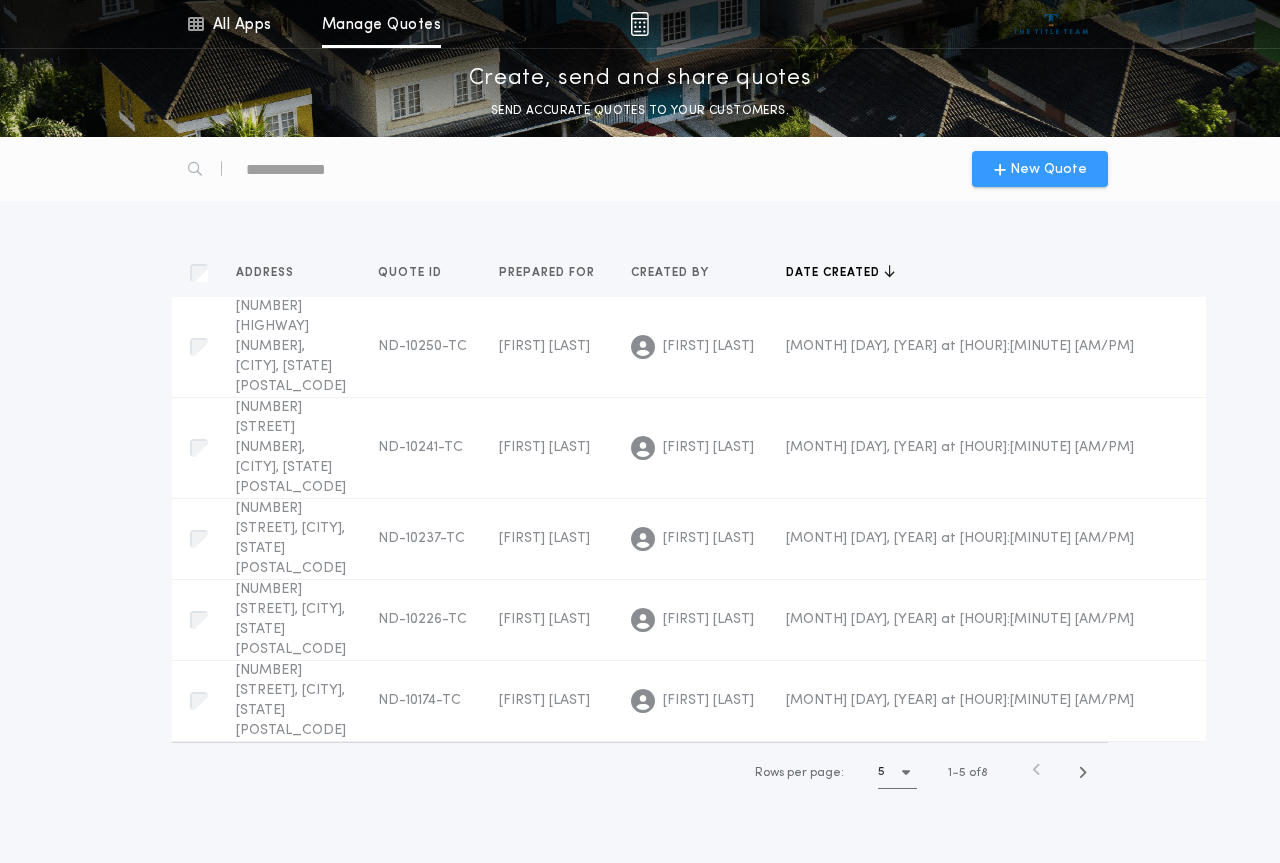 click on "New Quote" at bounding box center [1048, 169] 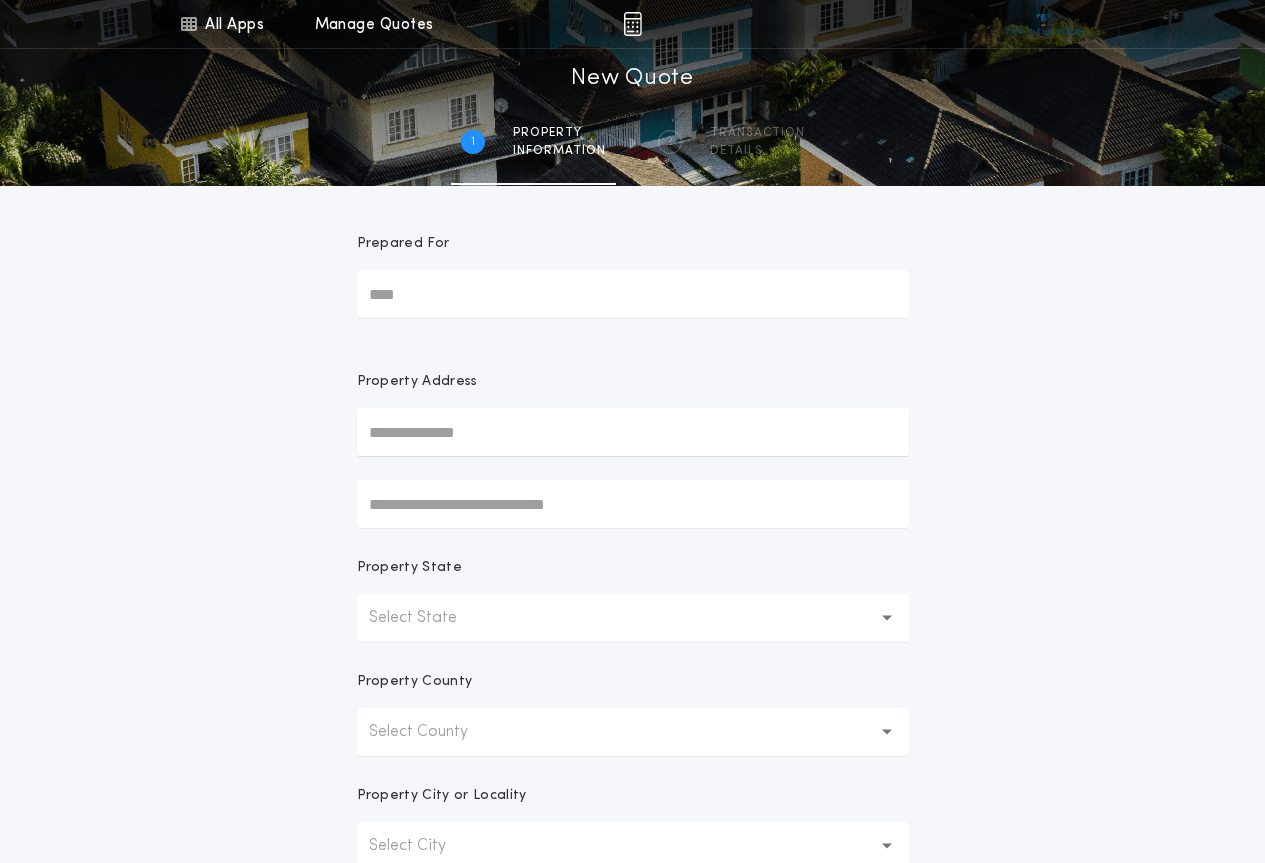 click on "Prepared For" at bounding box center (633, 294) 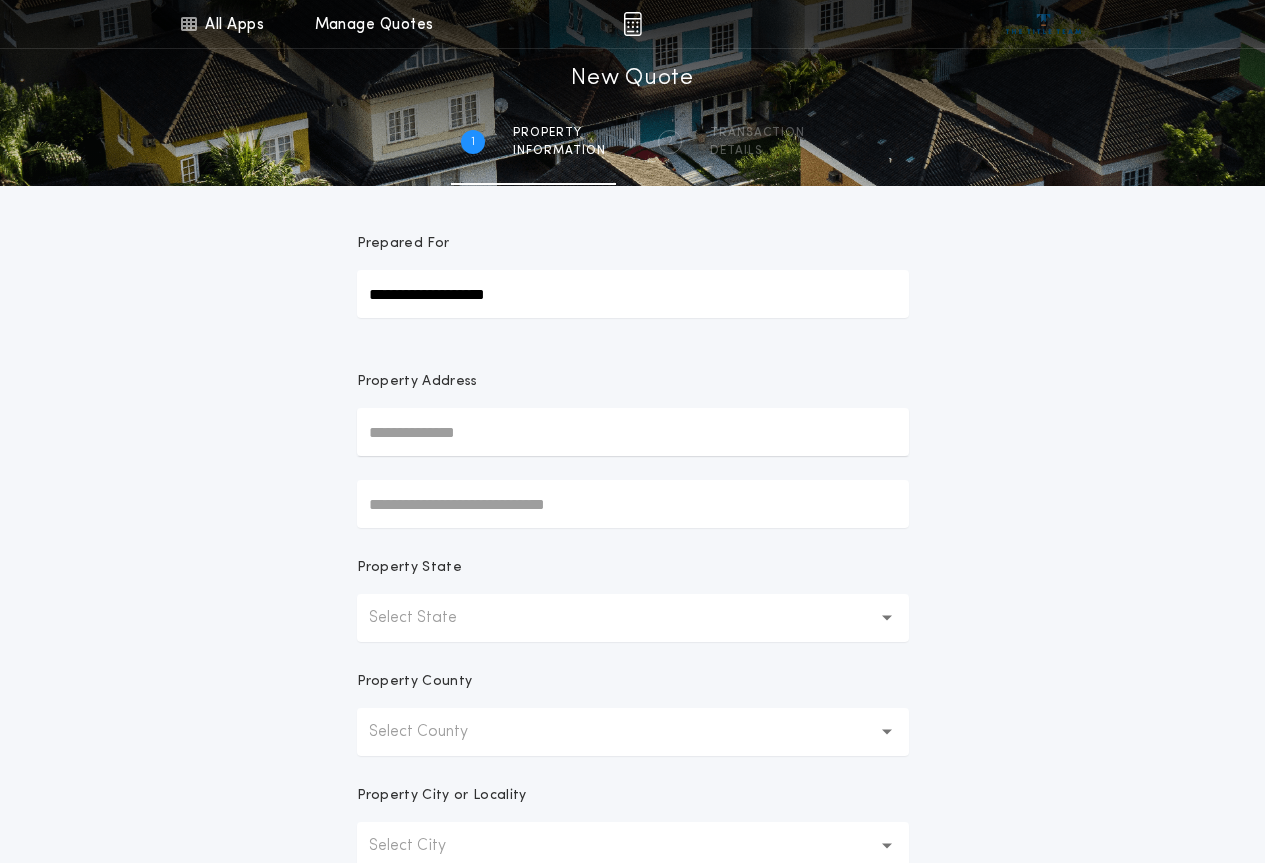 type on "**********" 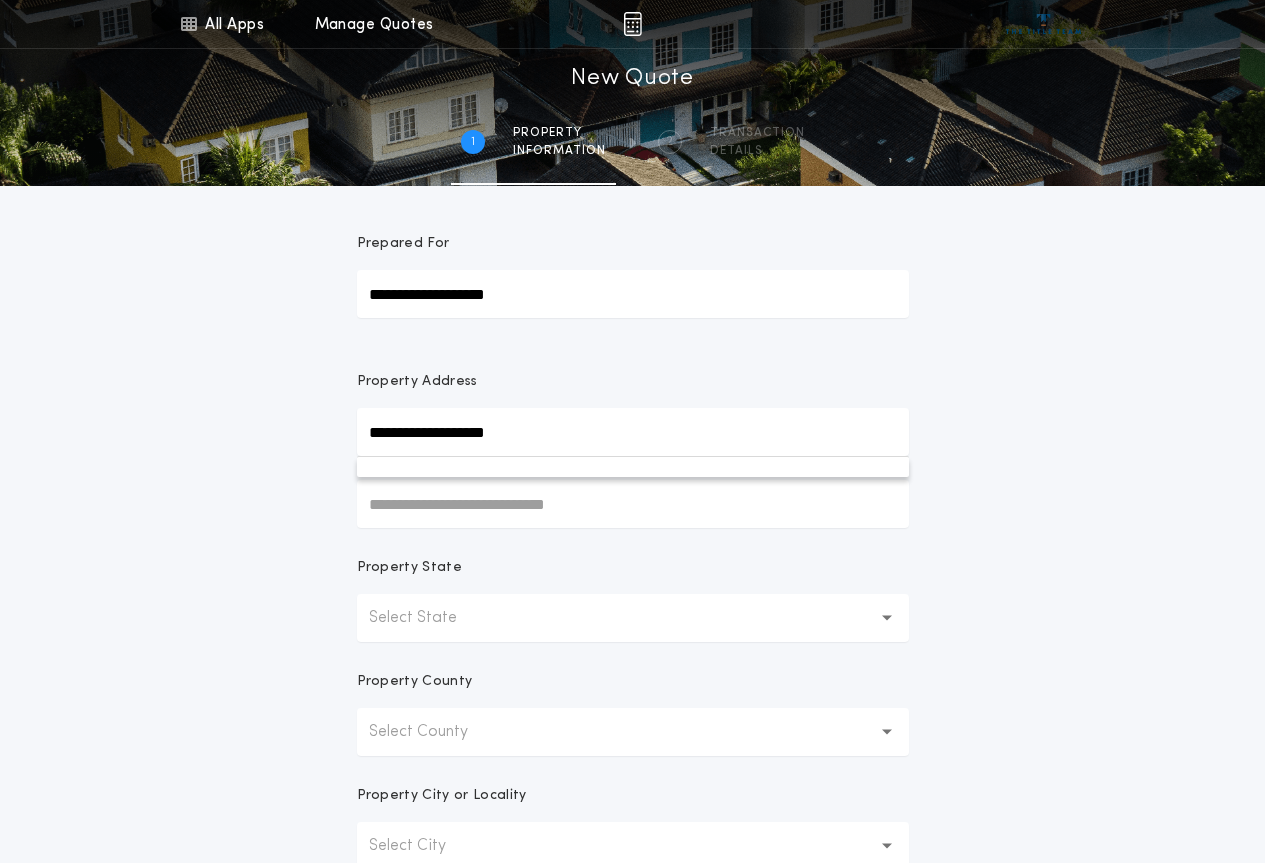 type on "**********" 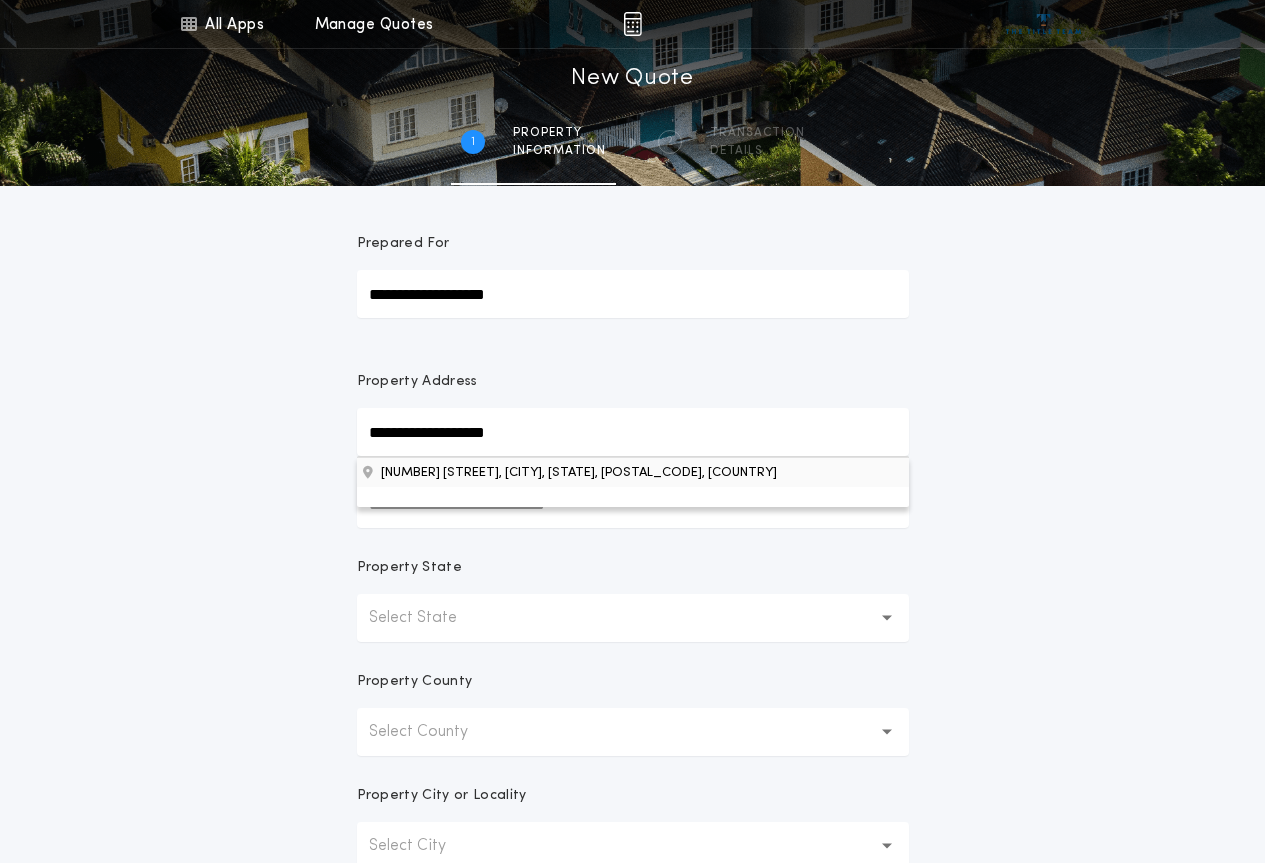 click on "[NUMBER] [STREET], [CITY], [STATE], [POSTAL_CODE], [COUNTRY]" at bounding box center [633, 472] 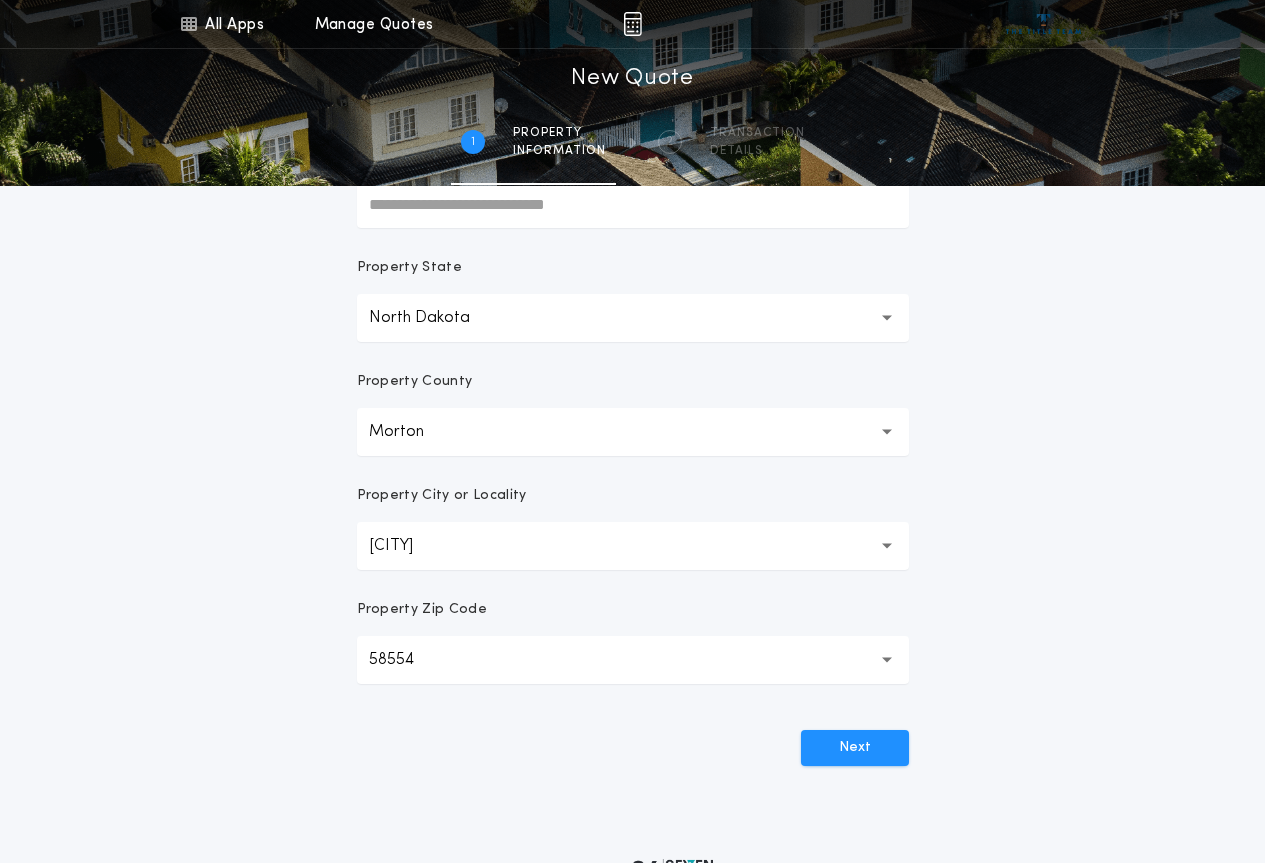 scroll, scrollTop: 400, scrollLeft: 0, axis: vertical 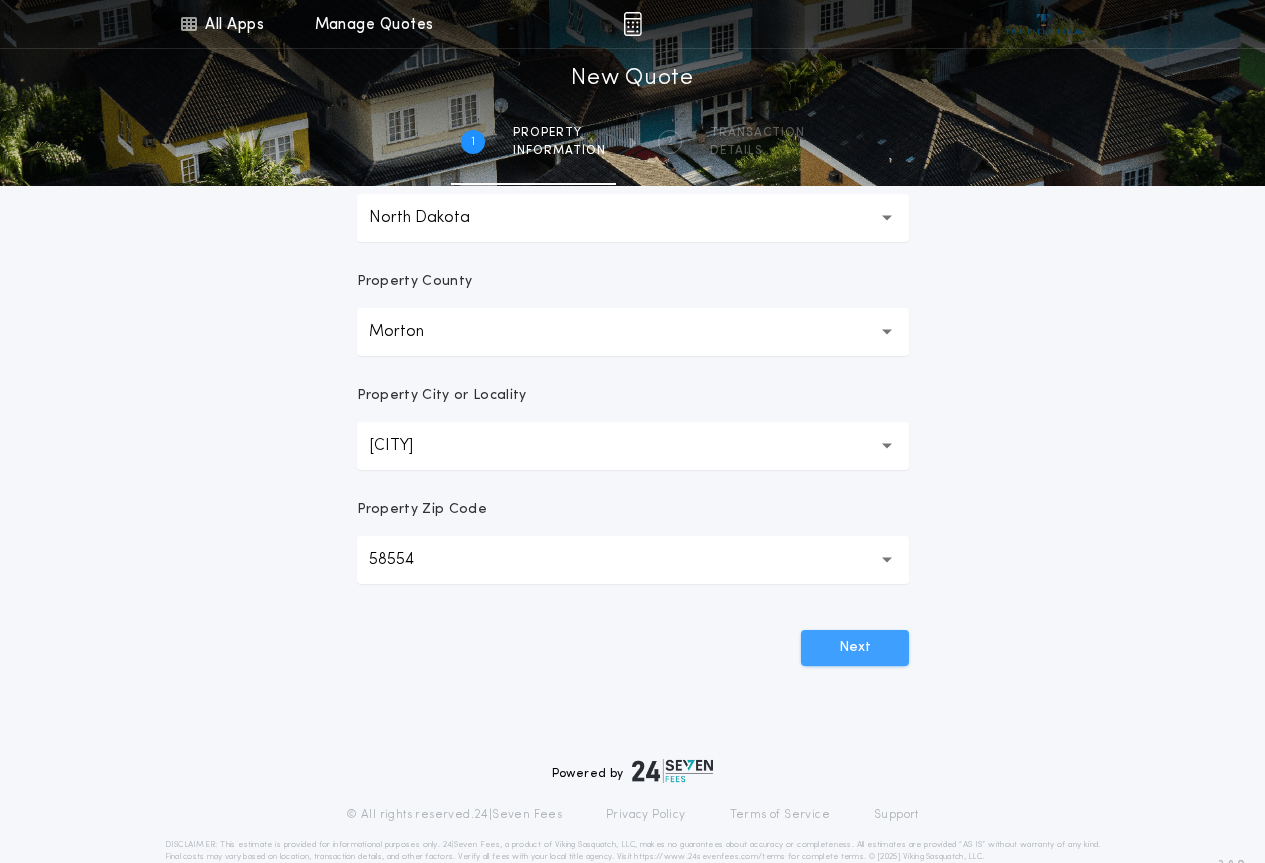click on "Next" at bounding box center (855, 648) 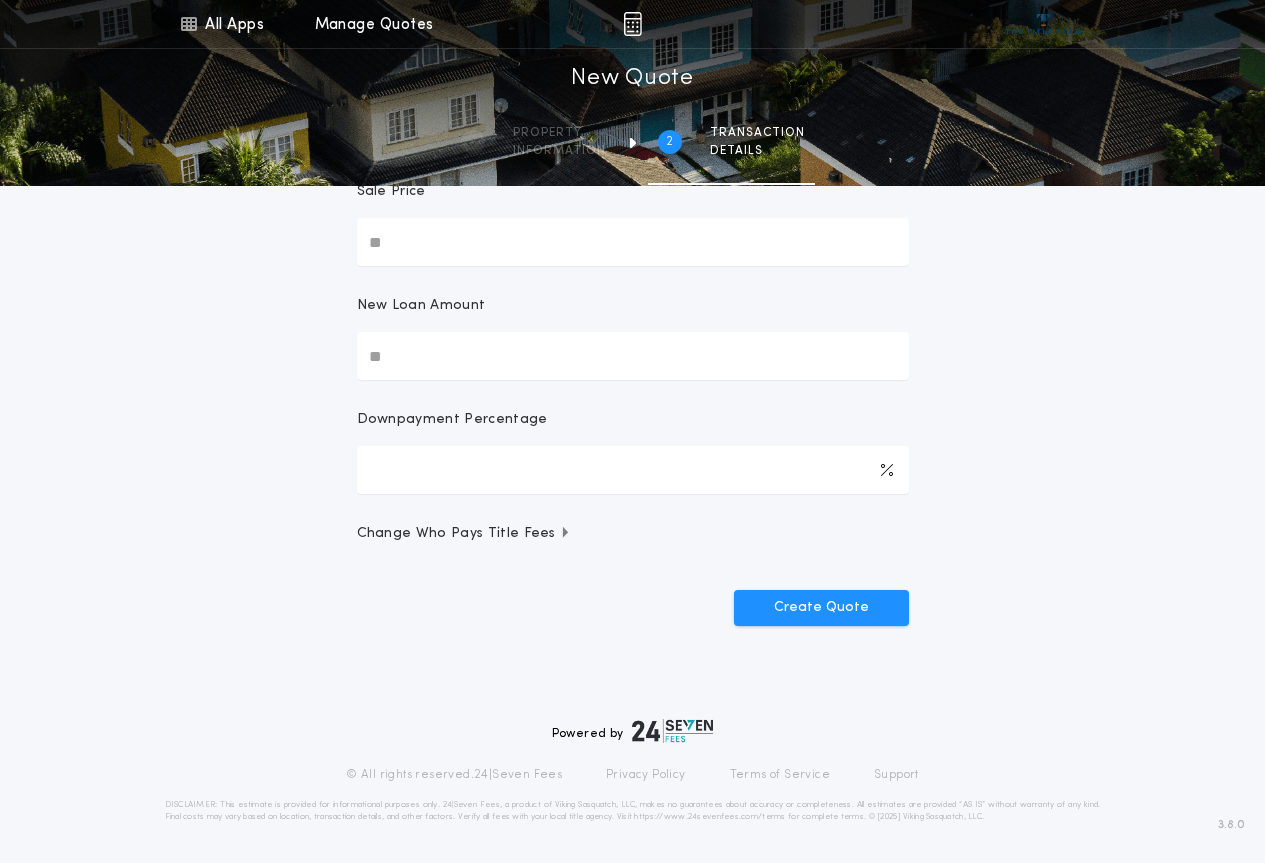 scroll, scrollTop: 0, scrollLeft: 0, axis: both 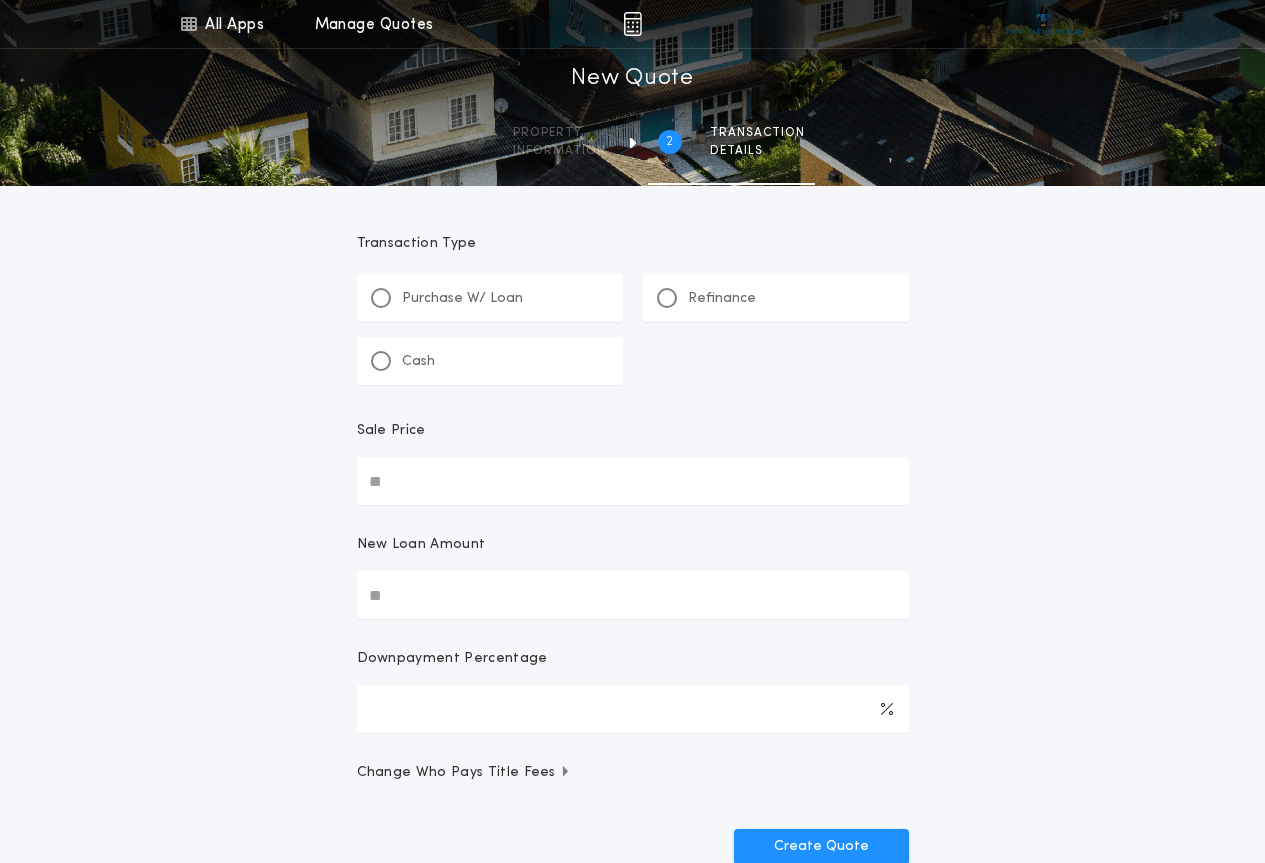 click on "Purchase W/ Loan" at bounding box center (462, 299) 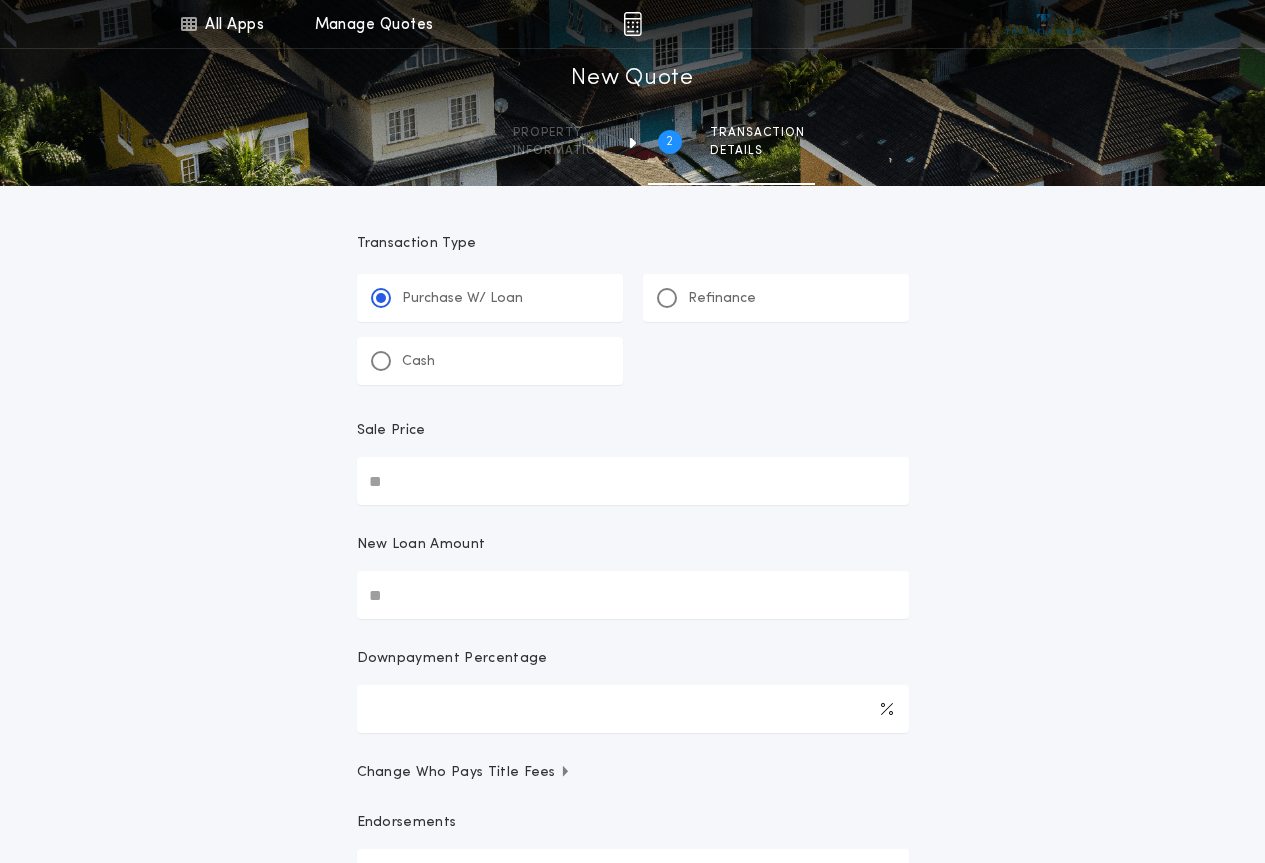 click on "Sale Price" at bounding box center [633, 481] 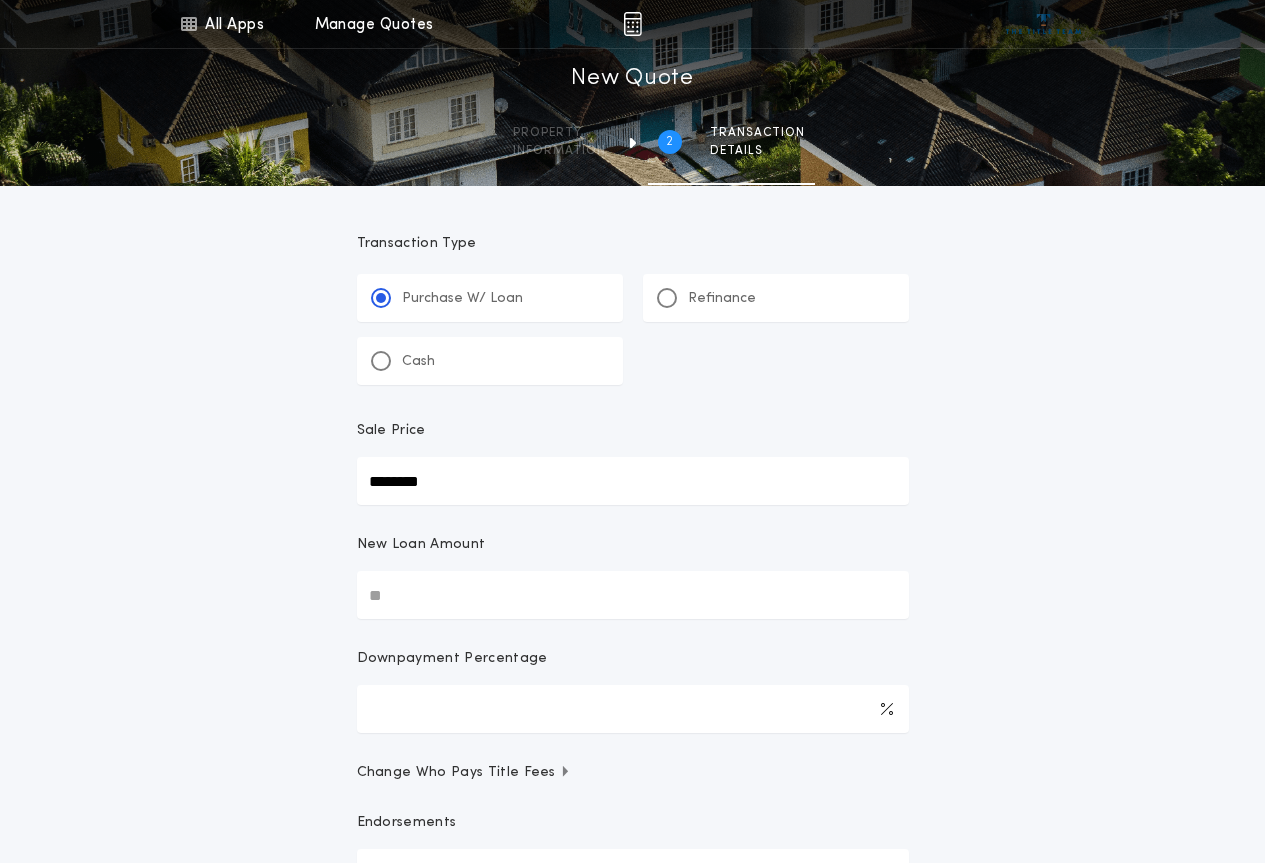 type on "********" 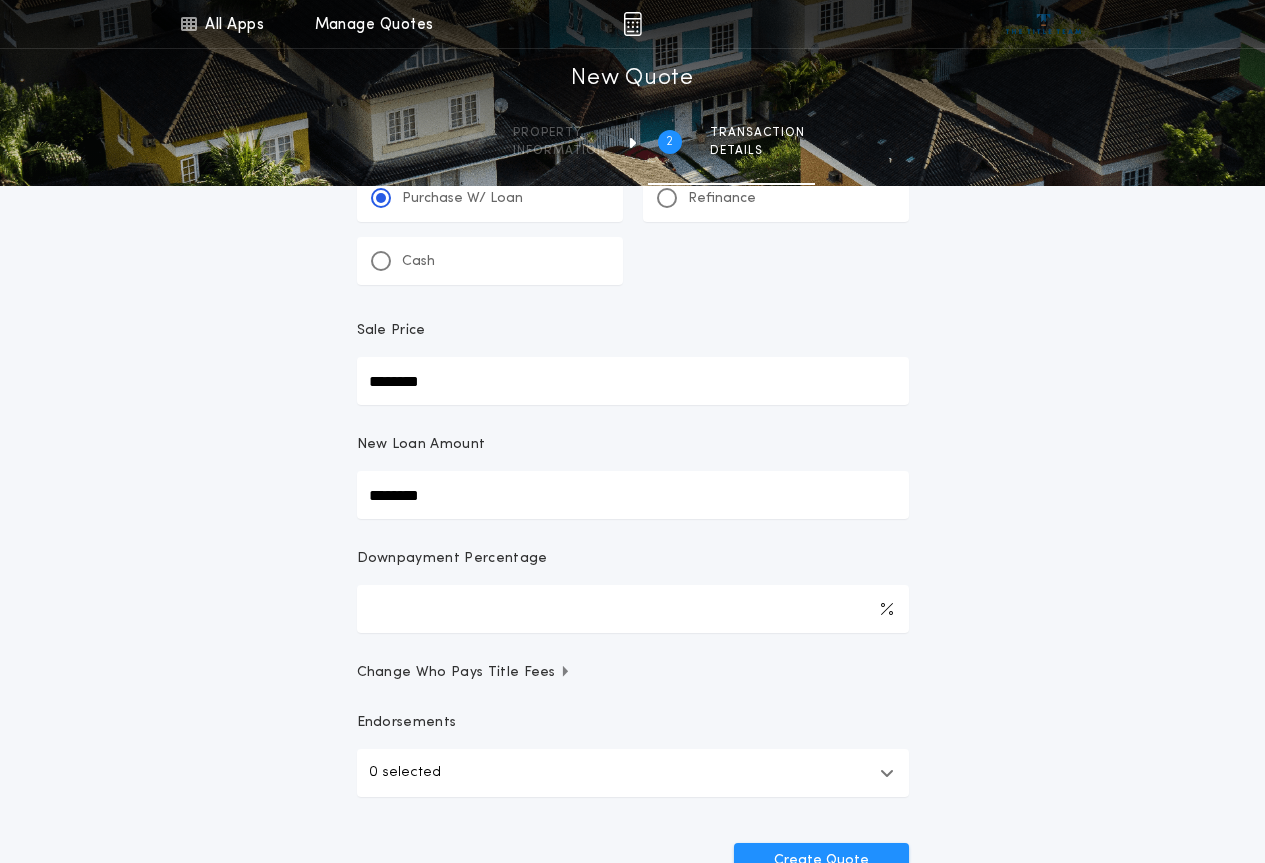 scroll, scrollTop: 300, scrollLeft: 0, axis: vertical 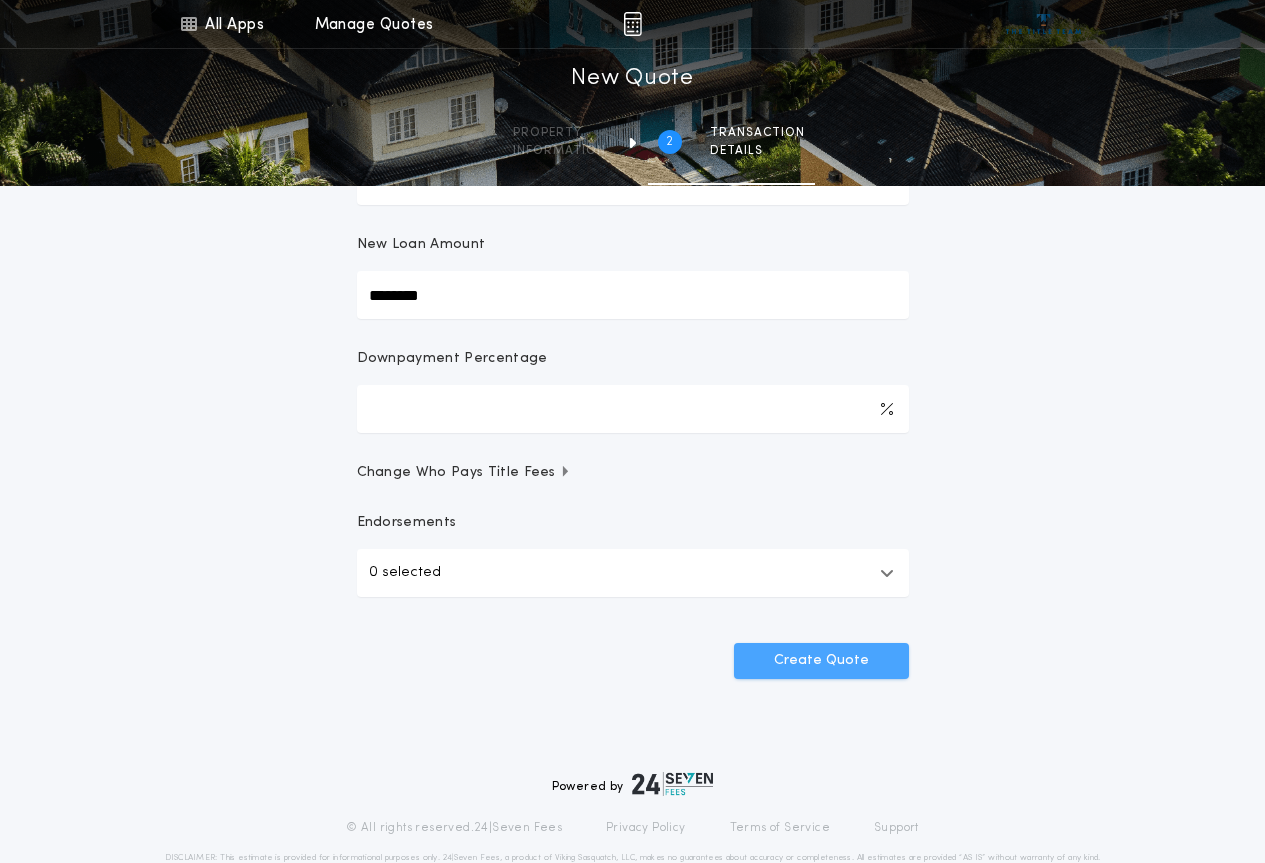 type on "********" 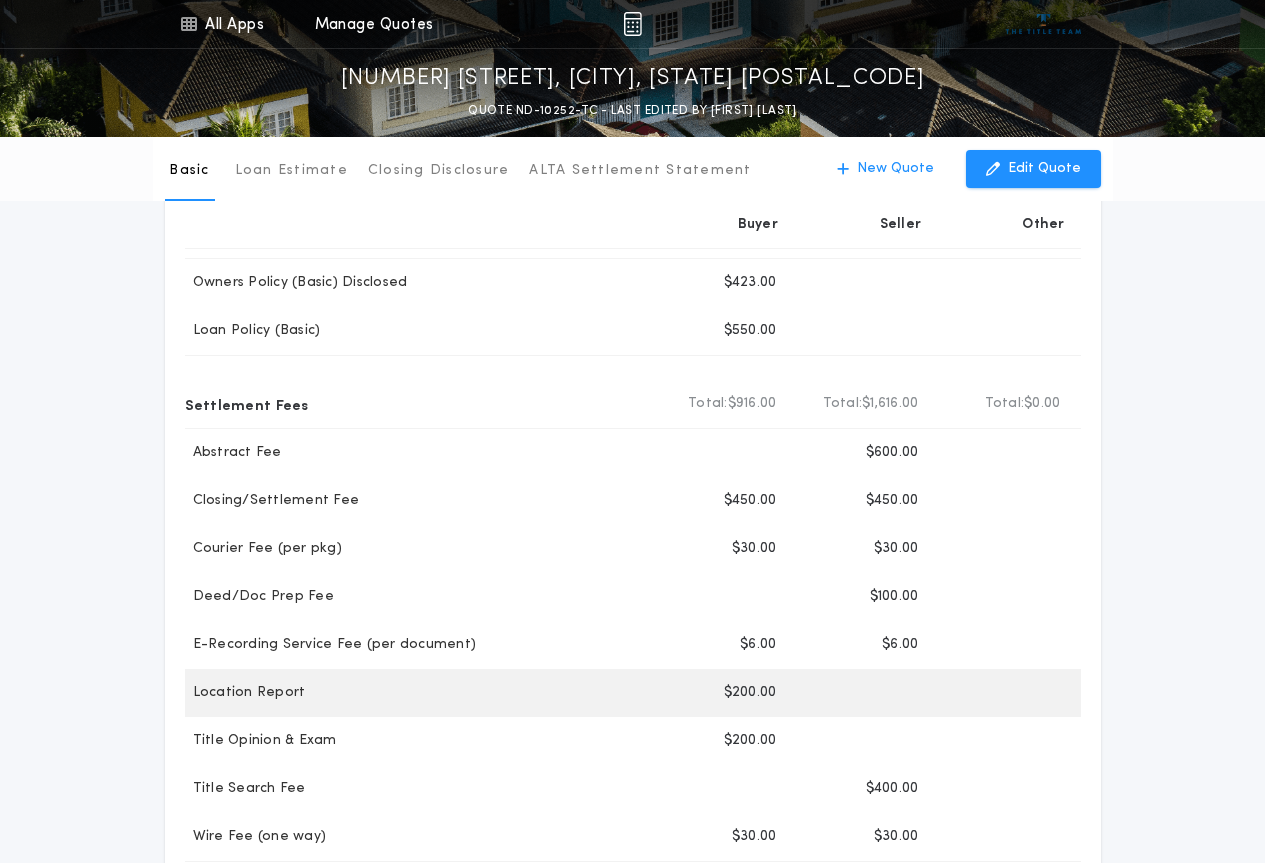 scroll, scrollTop: 275, scrollLeft: 0, axis: vertical 